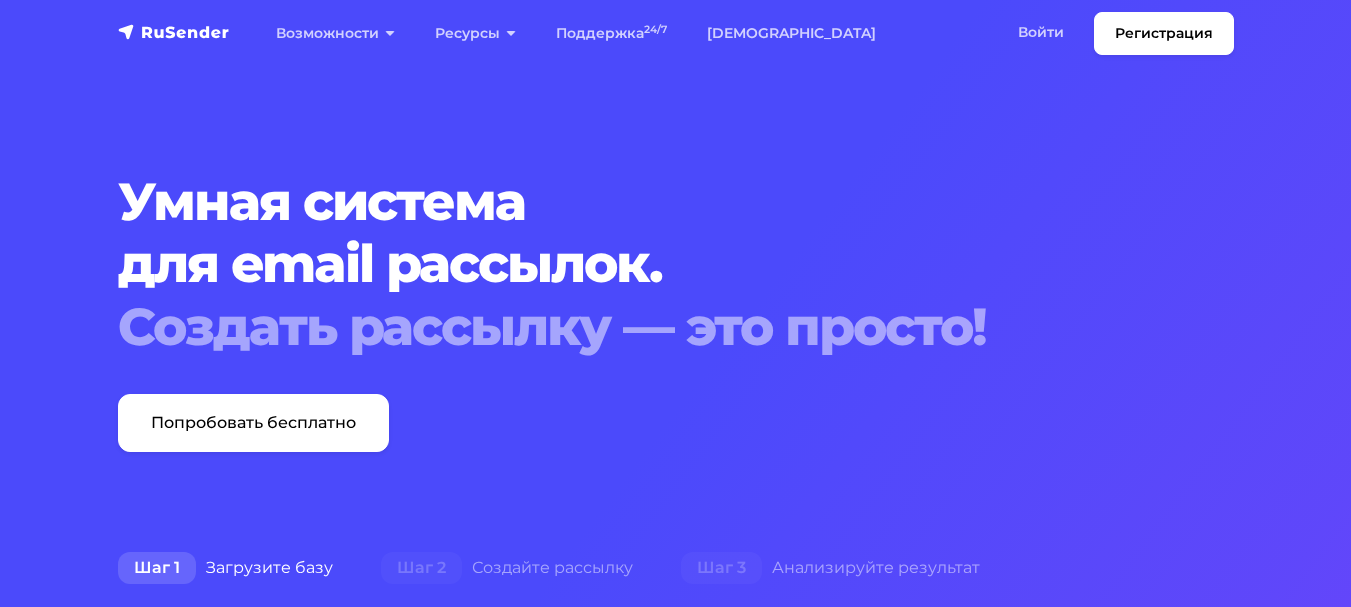 scroll, scrollTop: 0, scrollLeft: 0, axis: both 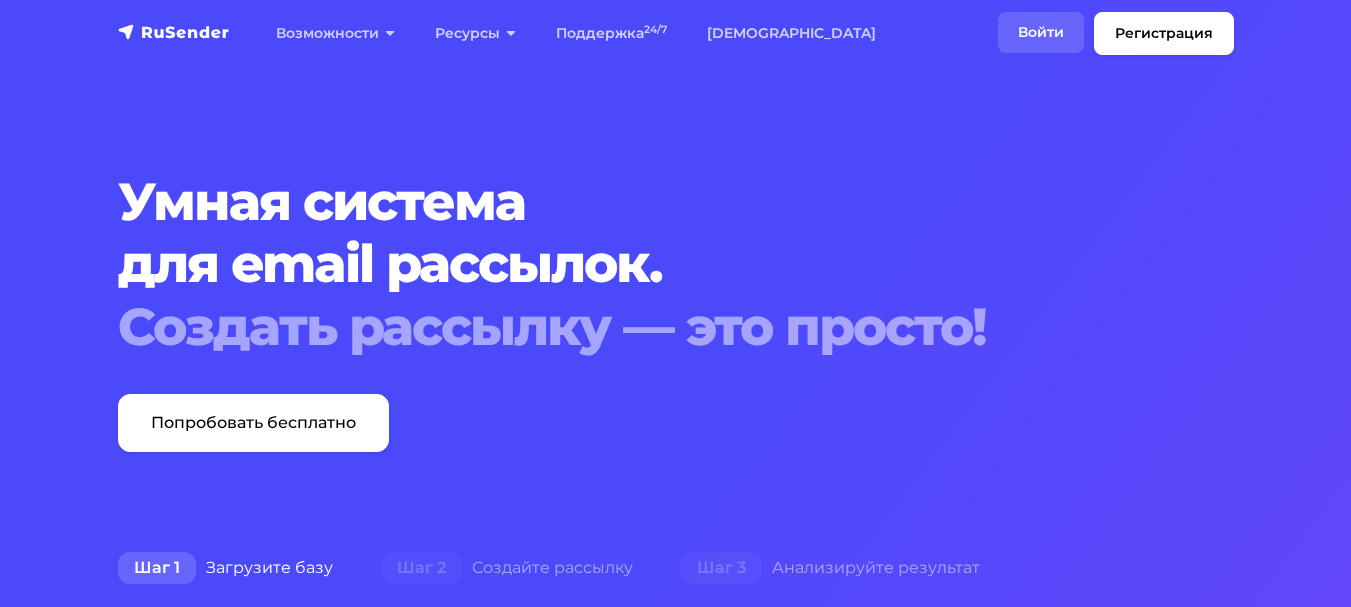 click on "Войти" at bounding box center [1041, 32] 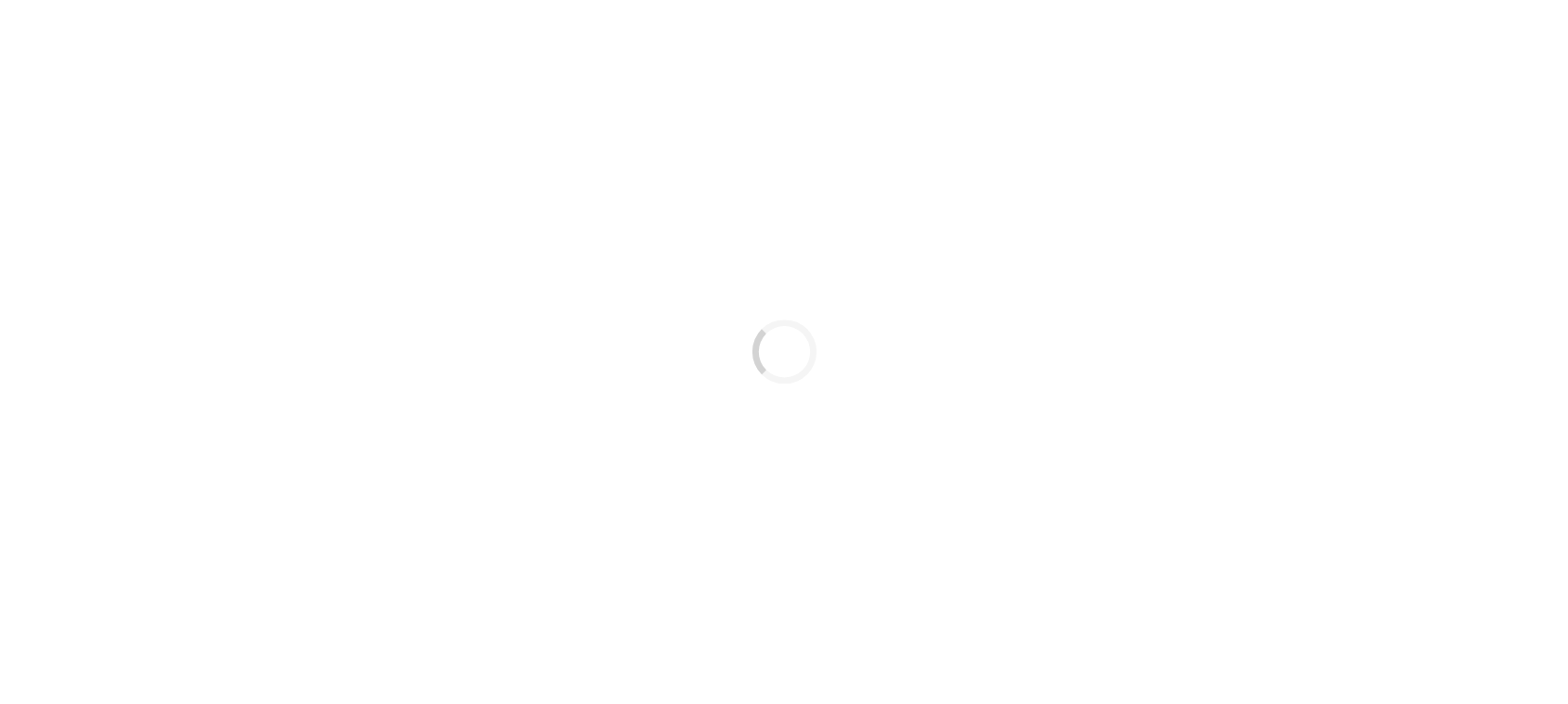 scroll, scrollTop: 0, scrollLeft: 0, axis: both 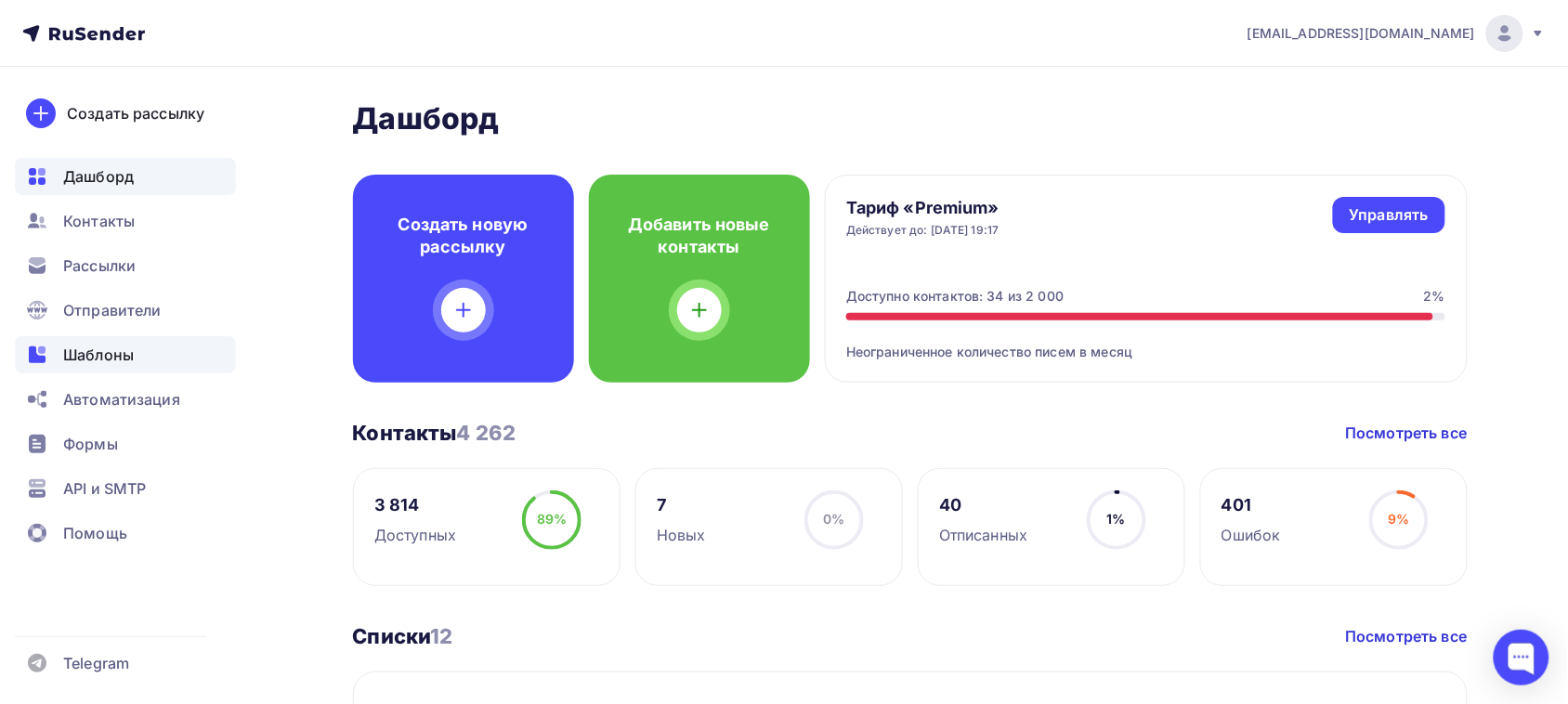 click on "Шаблоны" at bounding box center (98, 355) 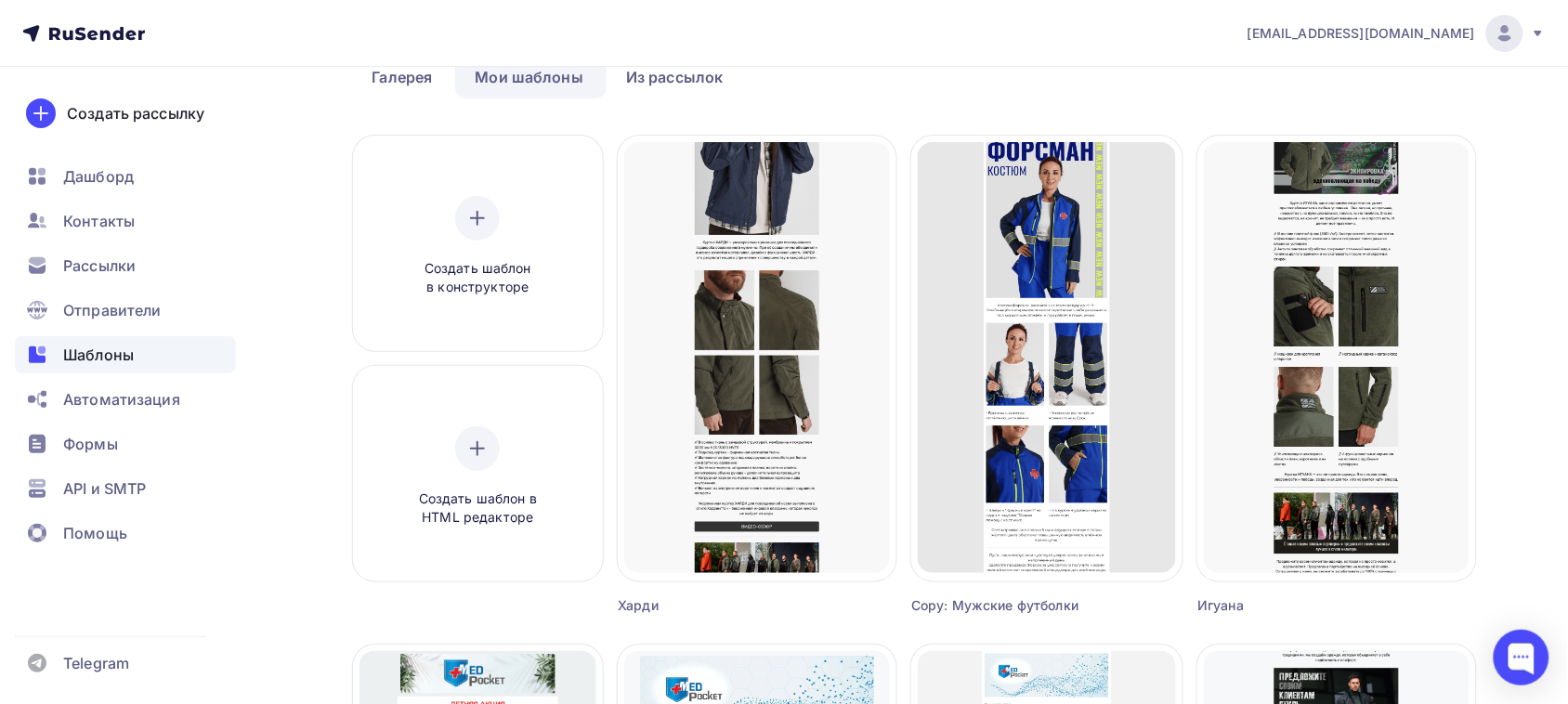 scroll, scrollTop: 0, scrollLeft: 0, axis: both 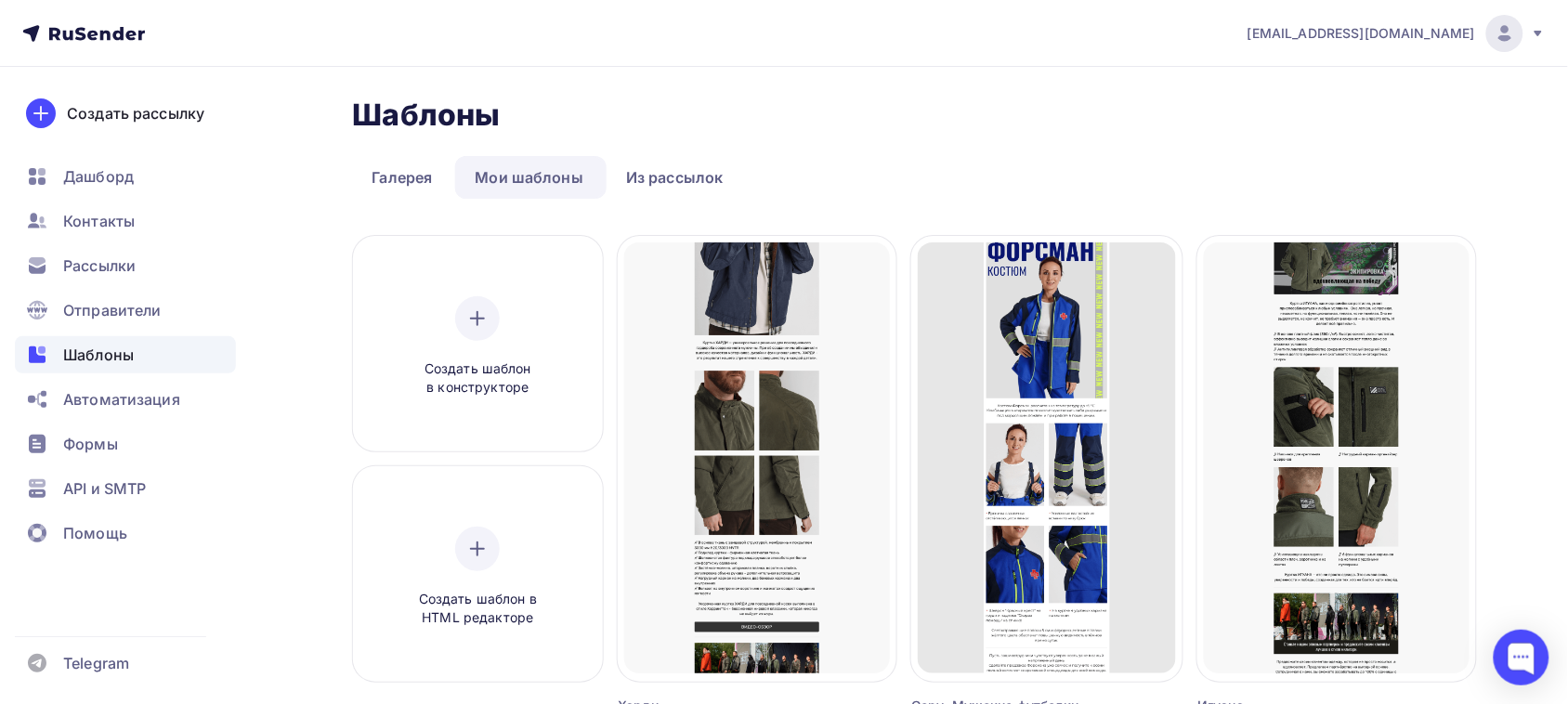 click on "Мои шаблоны" at bounding box center (529, 177) 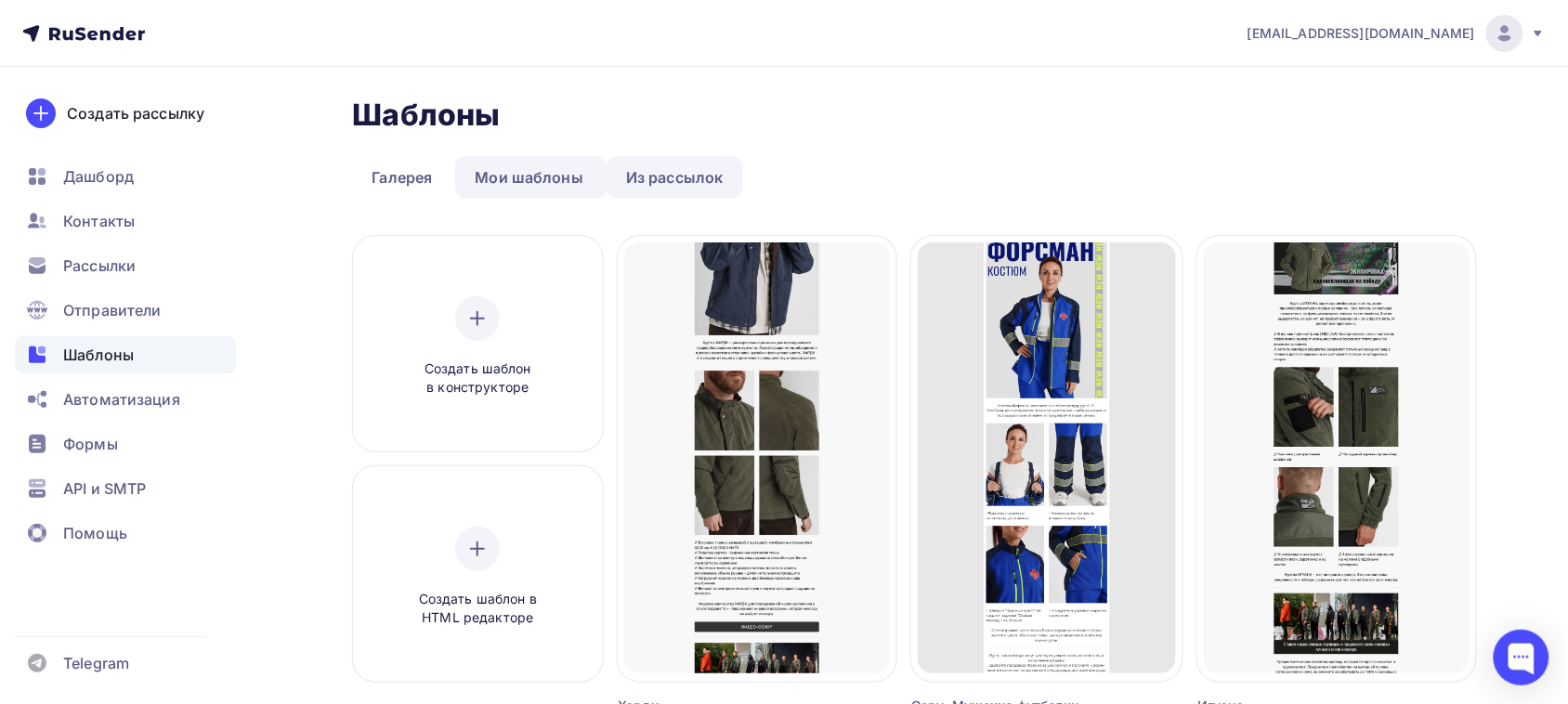 click on "Из рассылок" at bounding box center [674, 177] 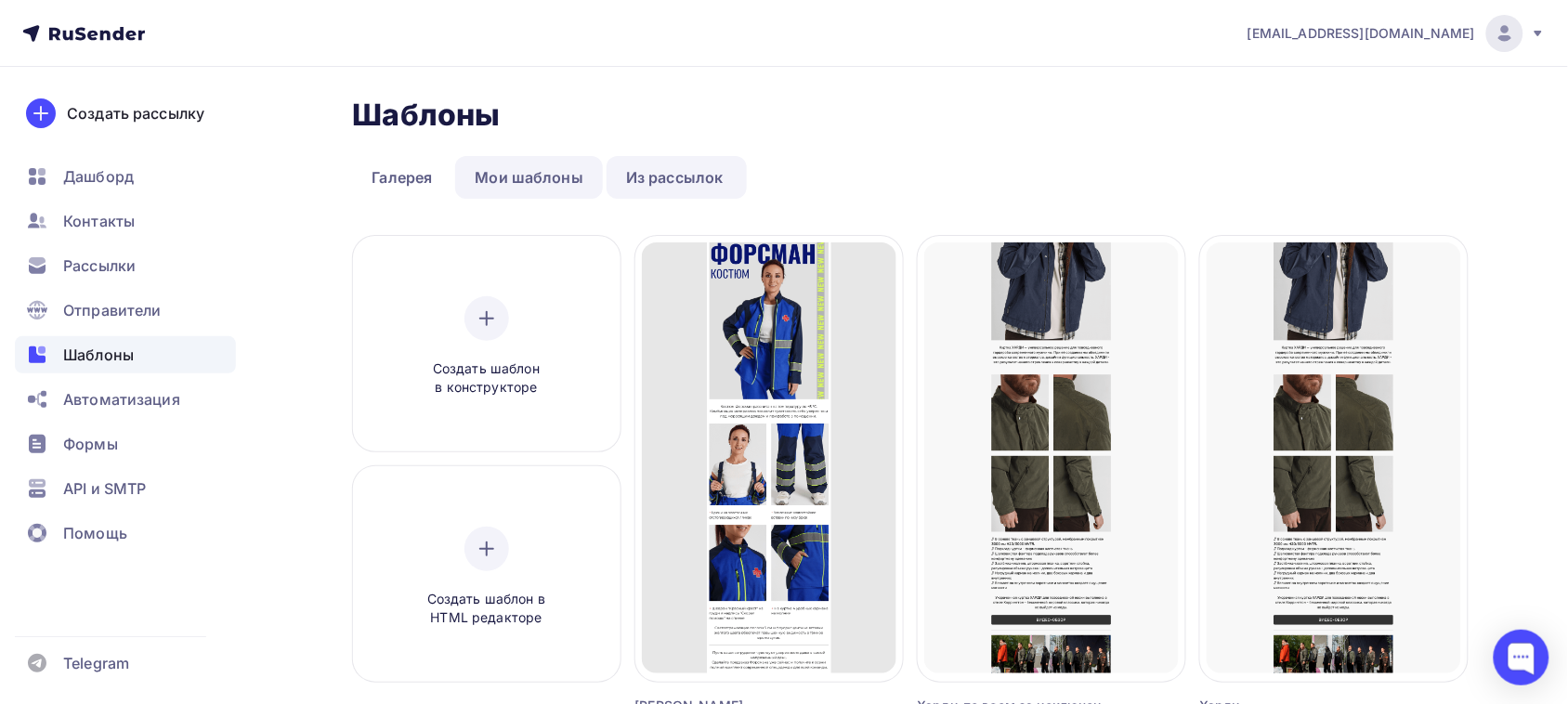 click on "Мои шаблоны" at bounding box center [529, 177] 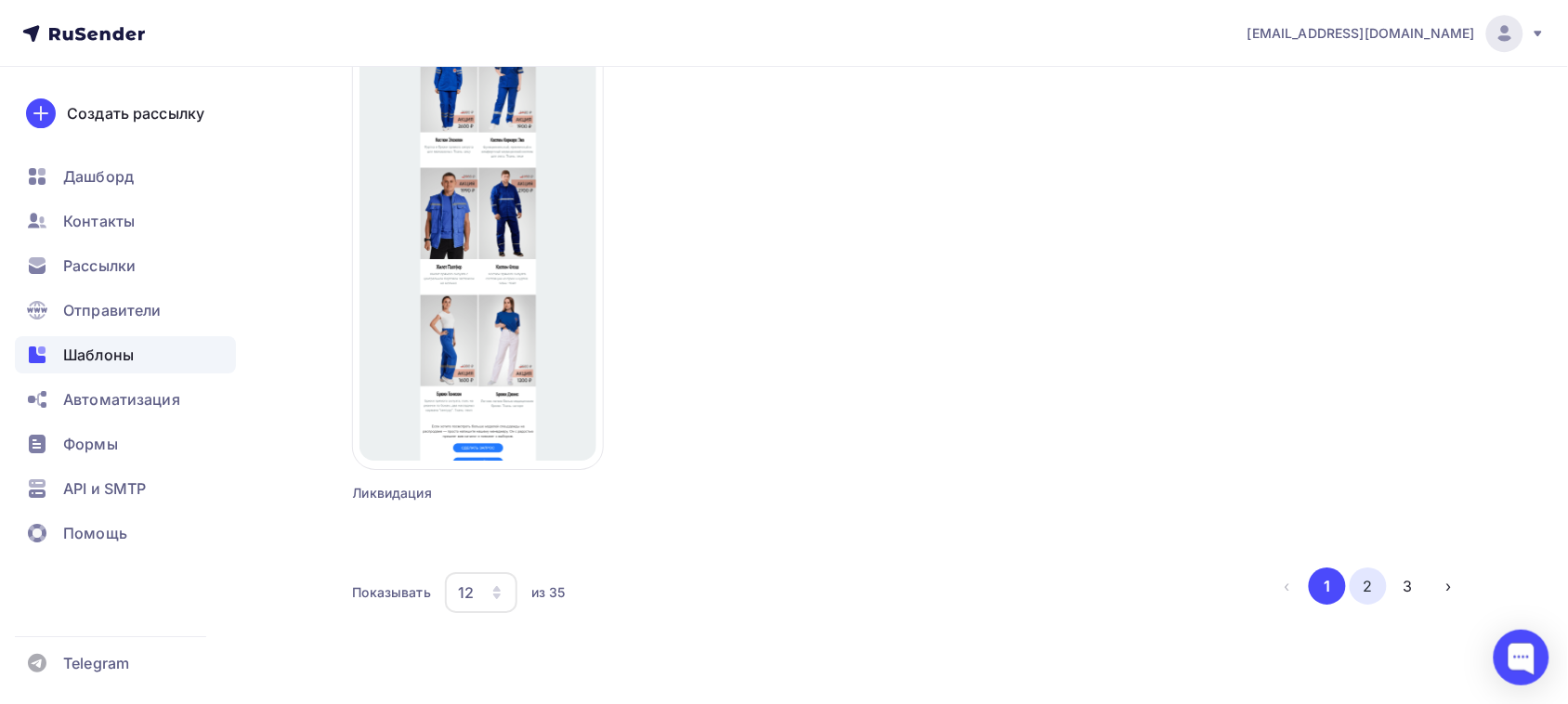 scroll, scrollTop: 1741, scrollLeft: 0, axis: vertical 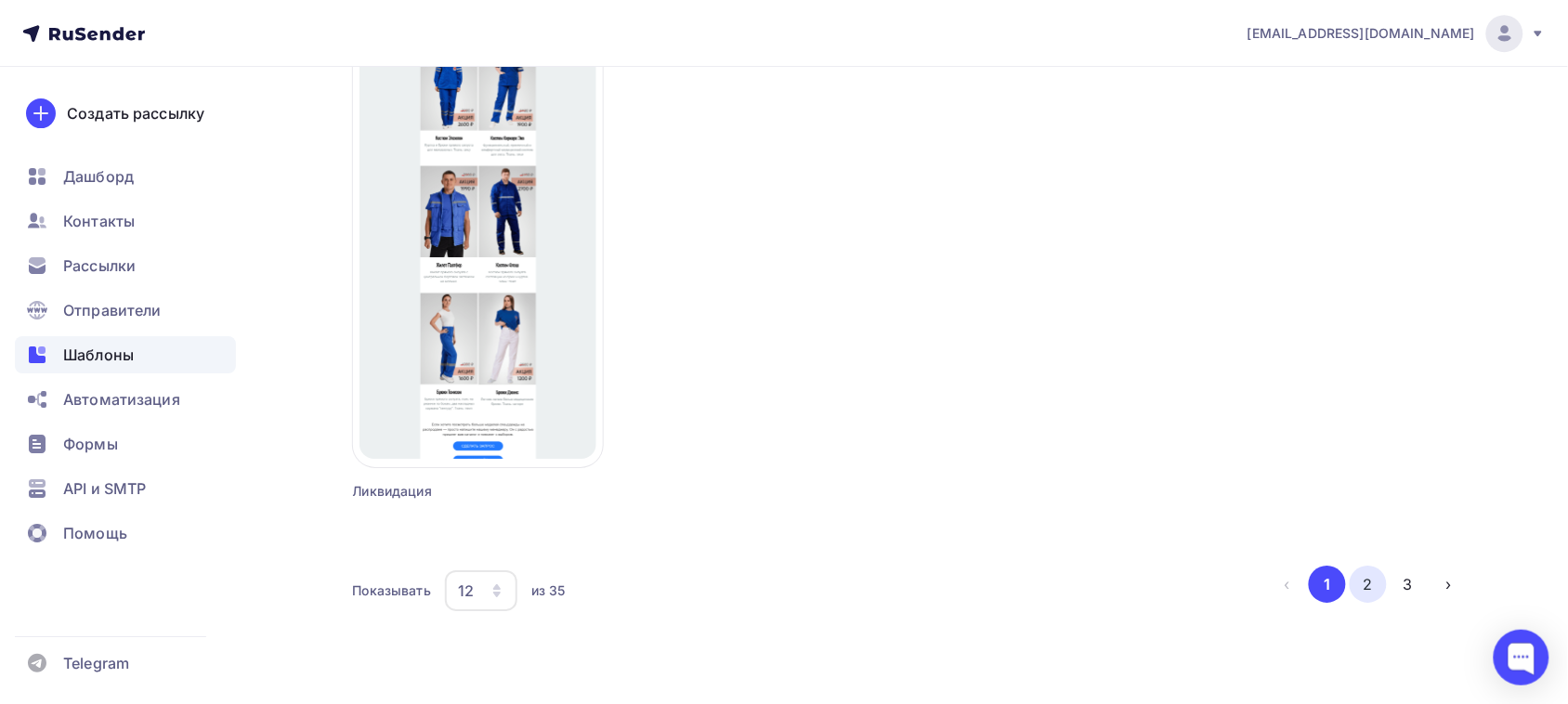 click on "2" at bounding box center (1368, 584) 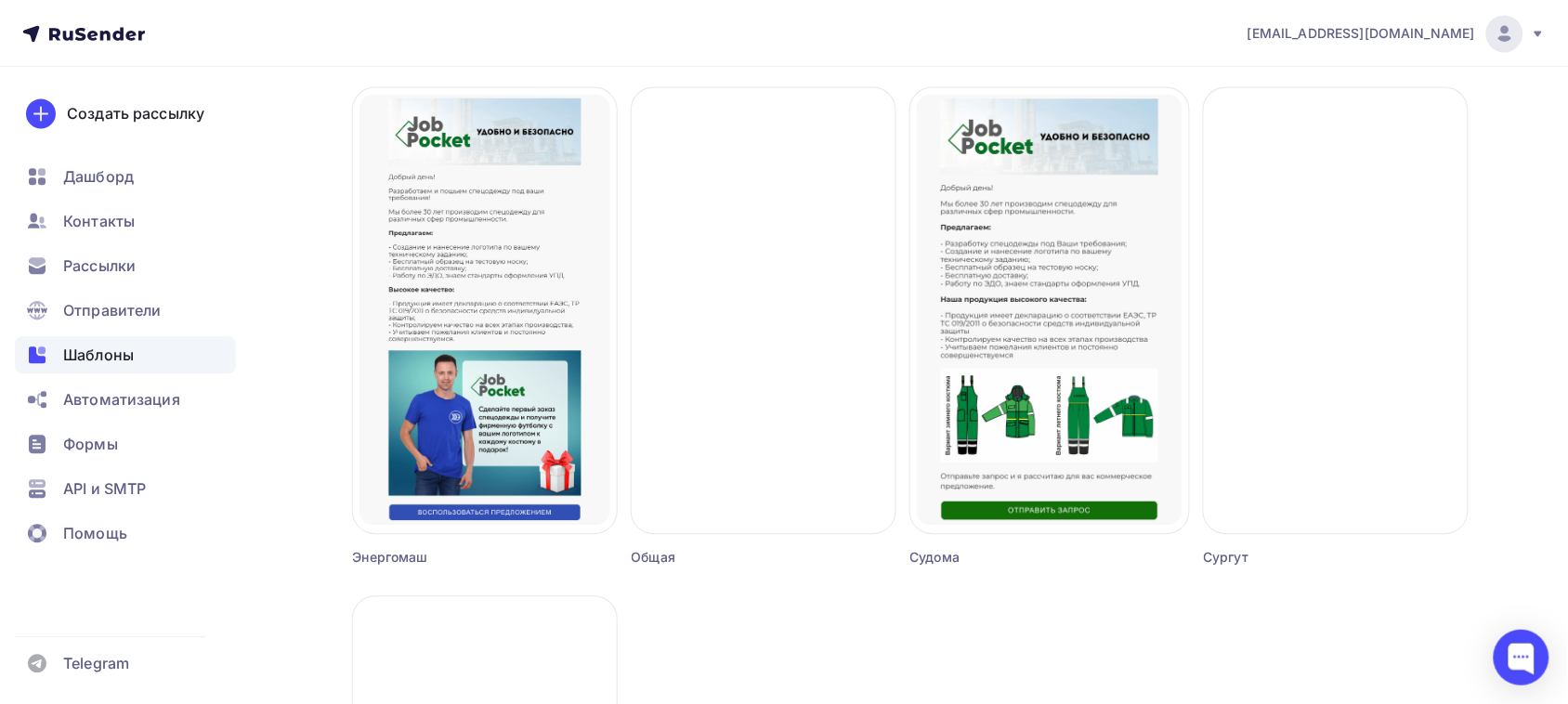 scroll, scrollTop: 1161, scrollLeft: 0, axis: vertical 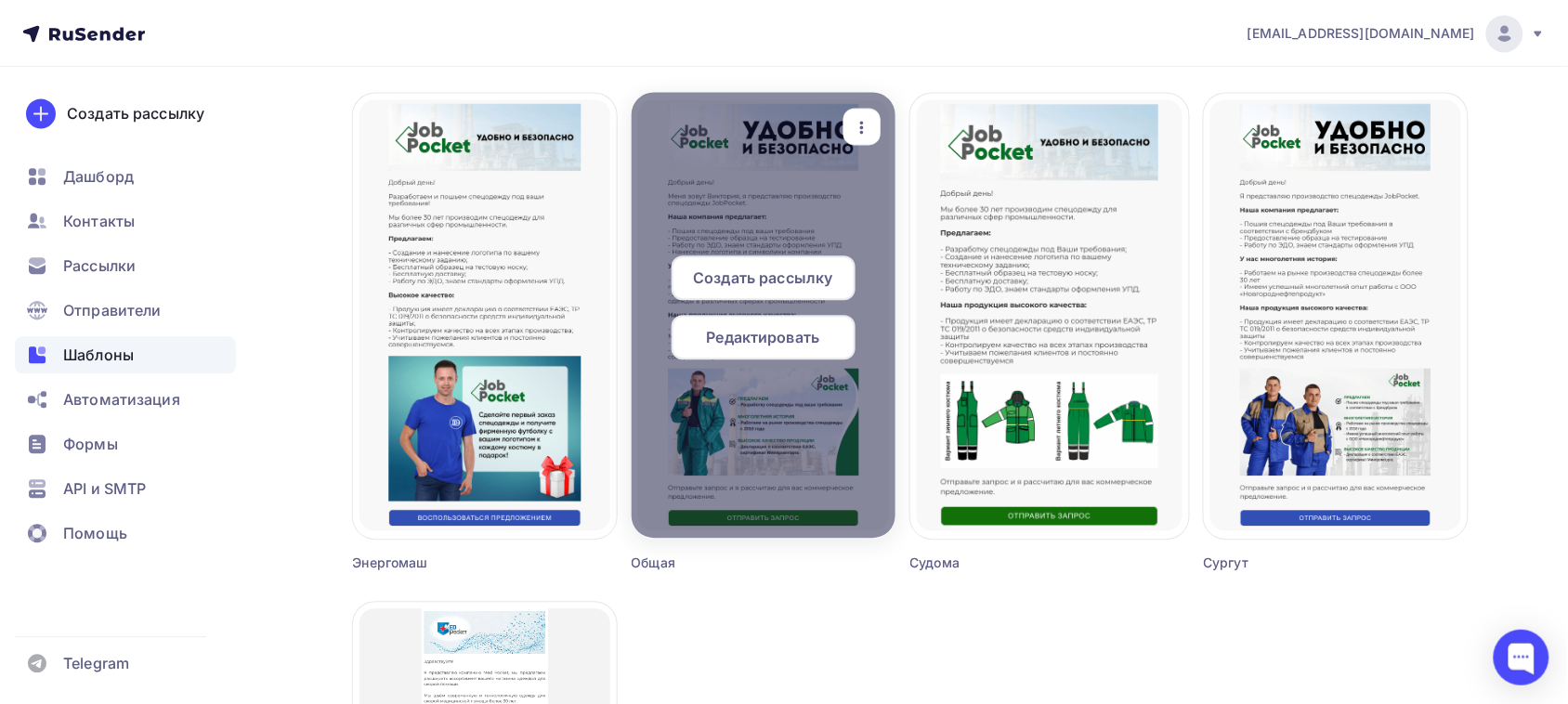 click on "Редактировать" at bounding box center (764, 337) 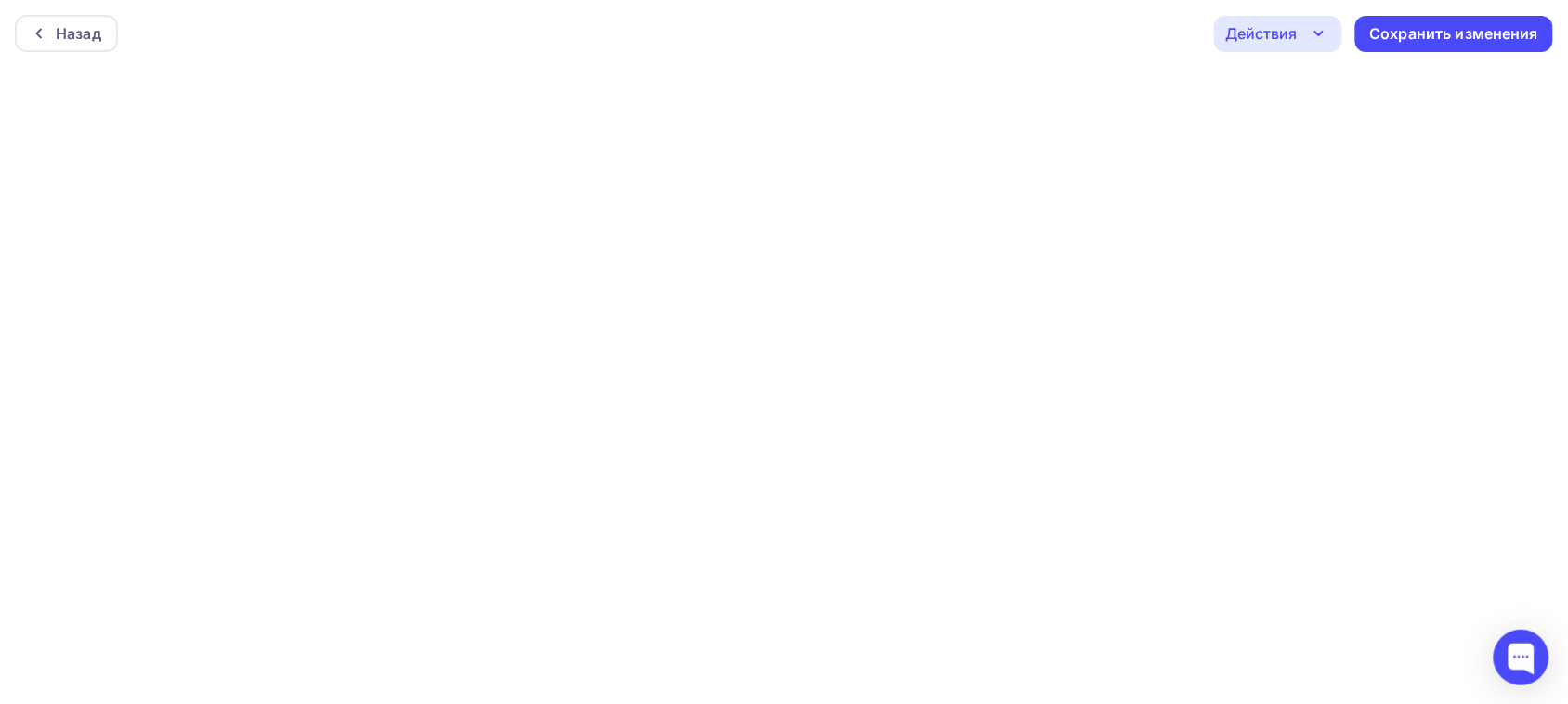 scroll, scrollTop: 5, scrollLeft: 0, axis: vertical 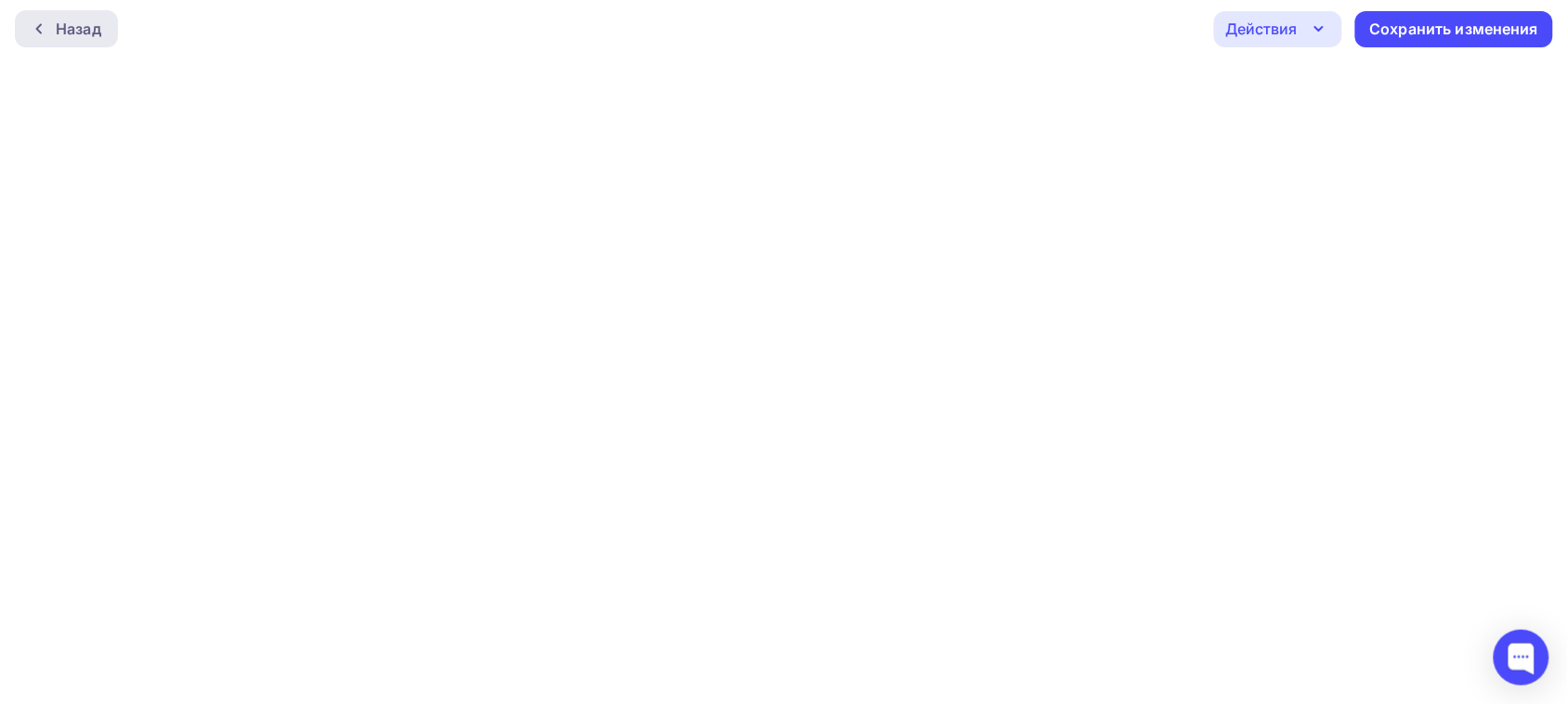 click on "Назад" at bounding box center (66, 29) 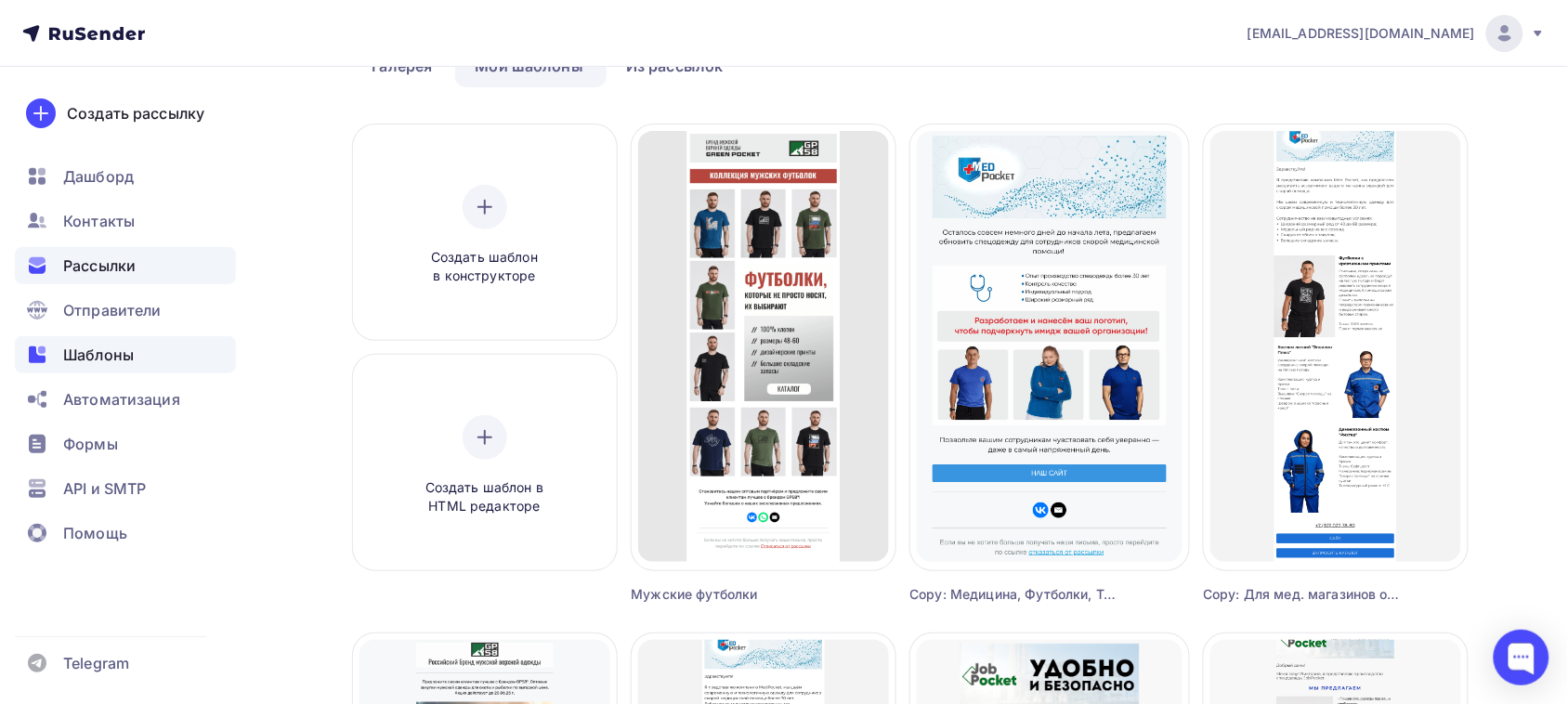 scroll, scrollTop: 0, scrollLeft: 0, axis: both 